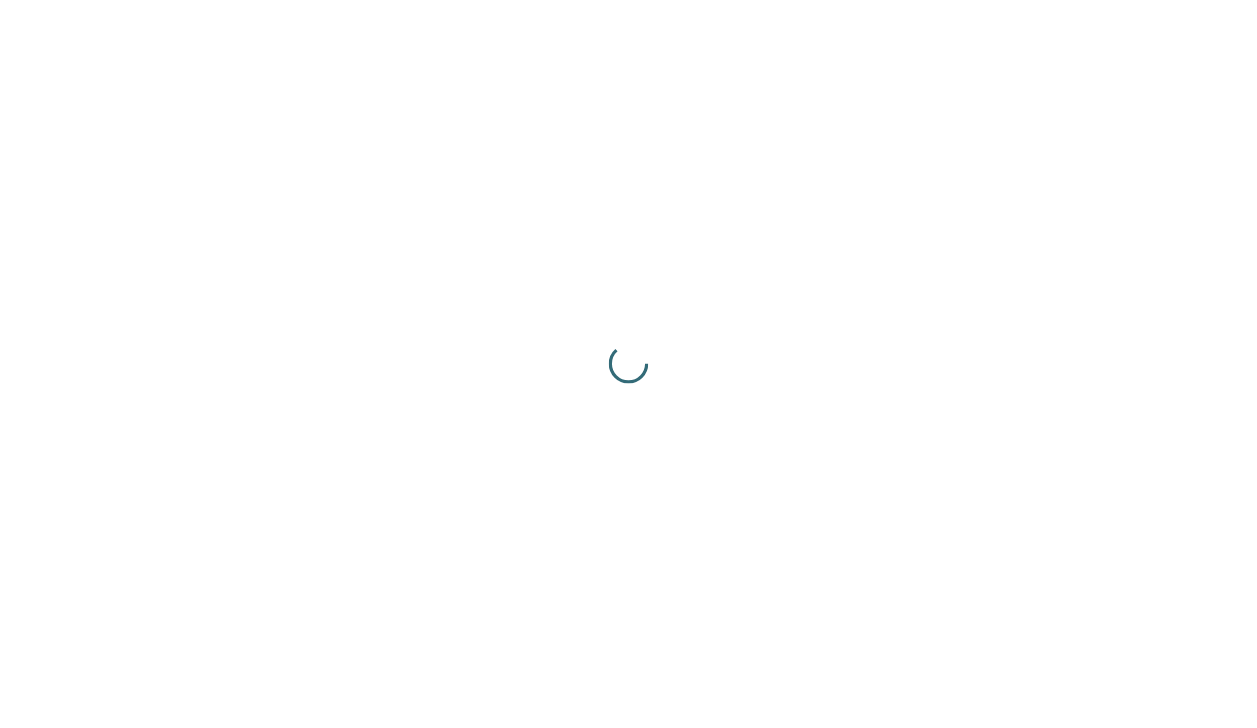 scroll, scrollTop: 0, scrollLeft: 0, axis: both 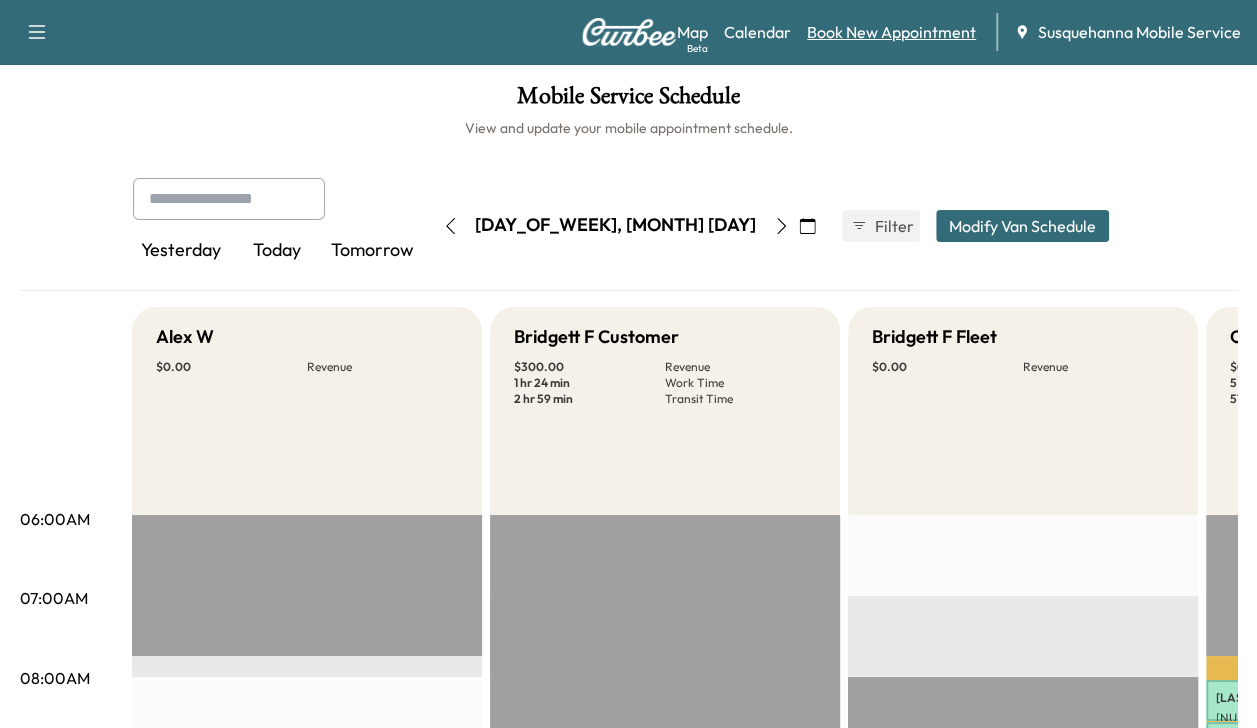 click on "Book New Appointment" at bounding box center [891, 32] 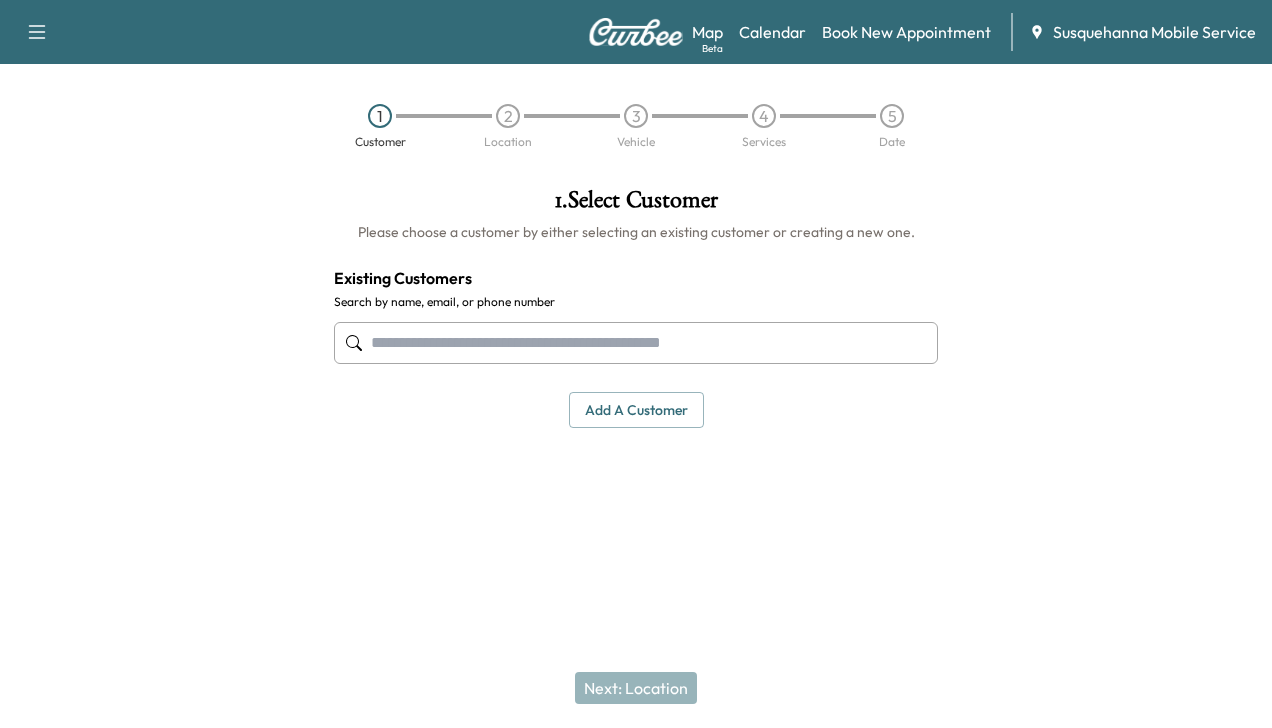 click at bounding box center [636, 343] 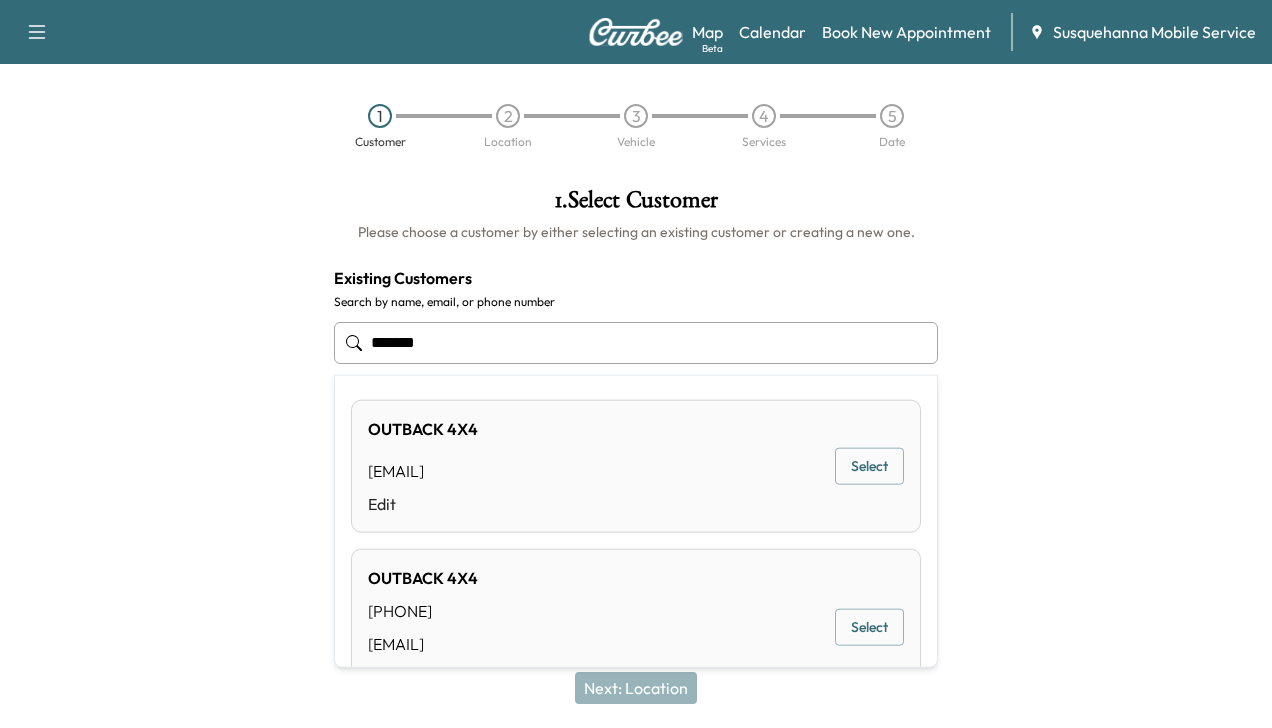 click on "Select" at bounding box center (869, 466) 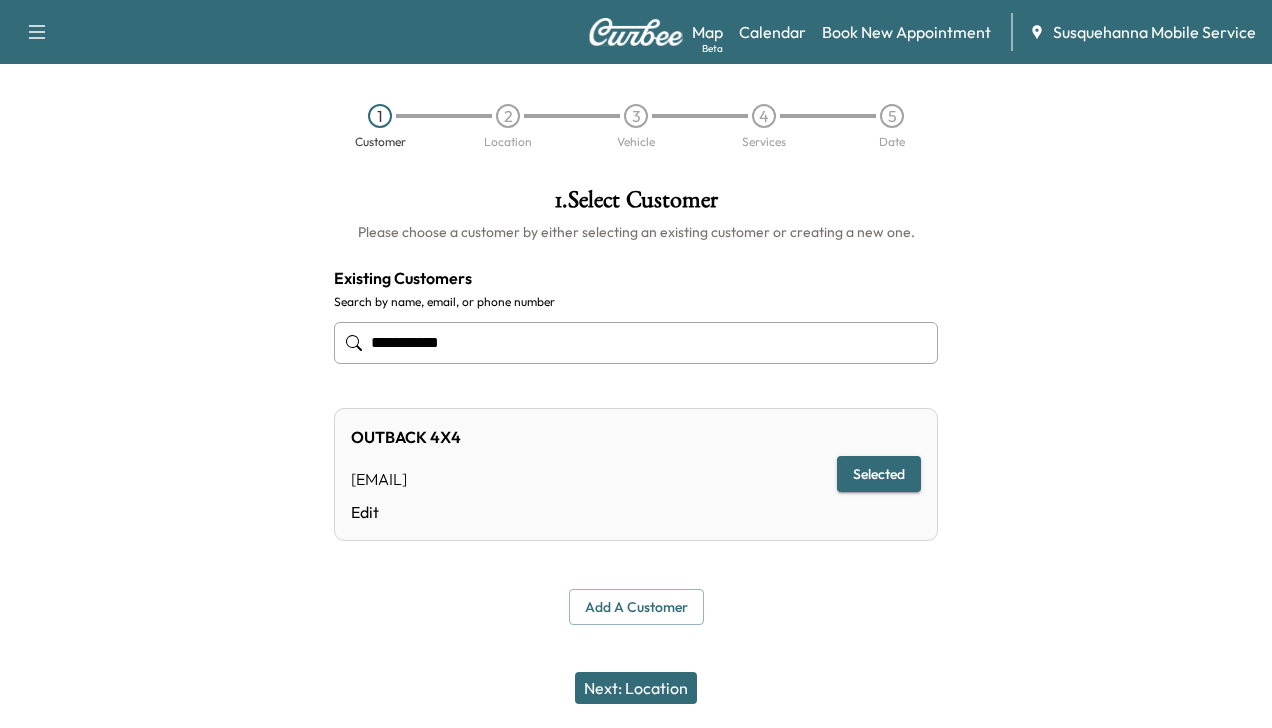 type on "**********" 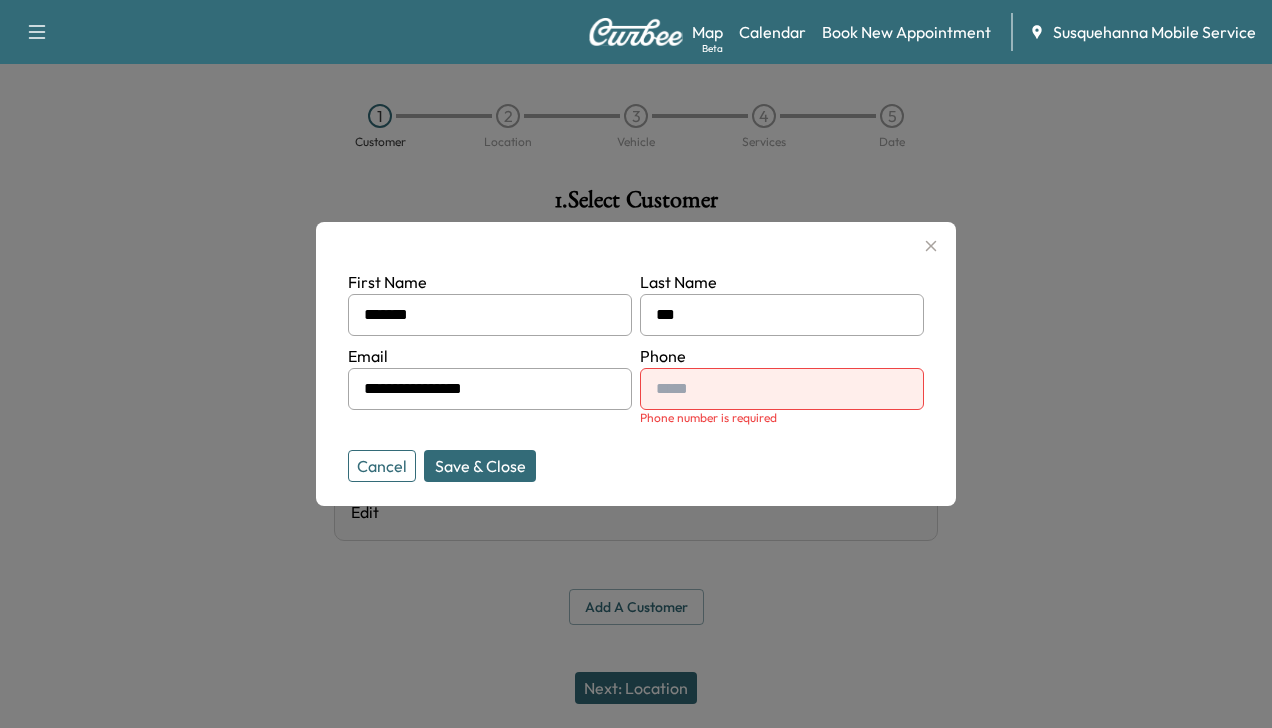 click on "Cancel" at bounding box center (382, 466) 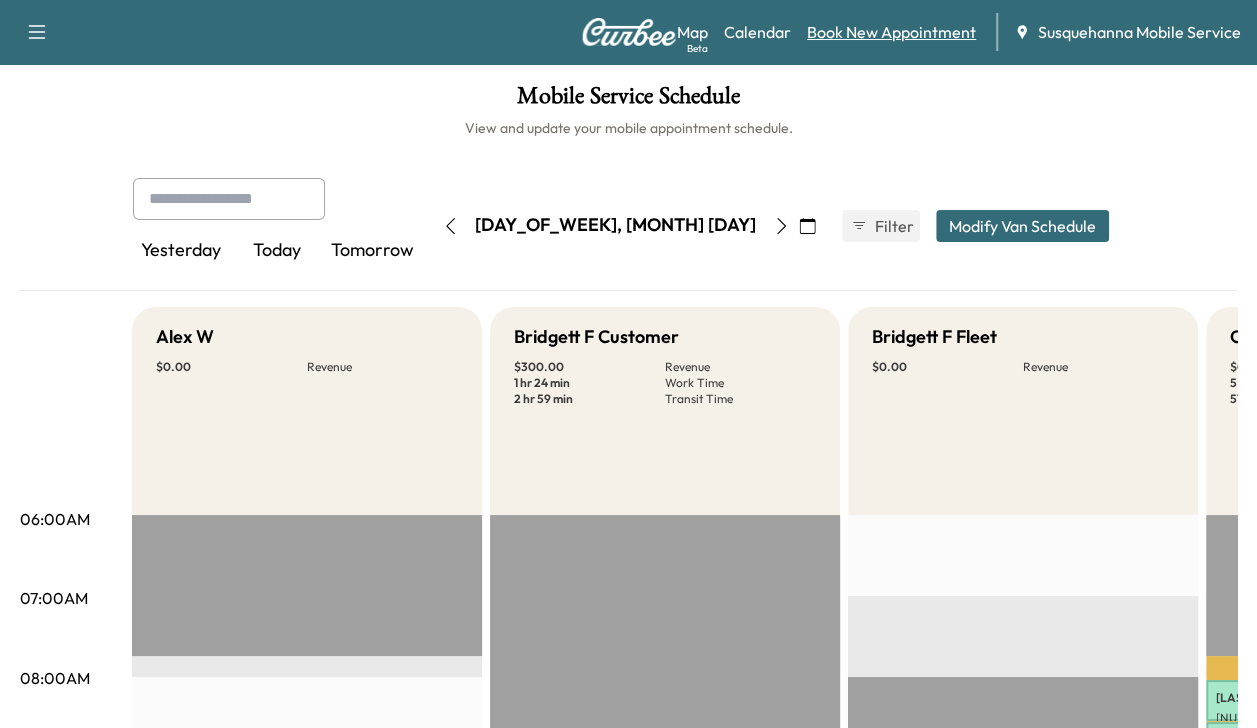 click on "Book New Appointment" at bounding box center (891, 32) 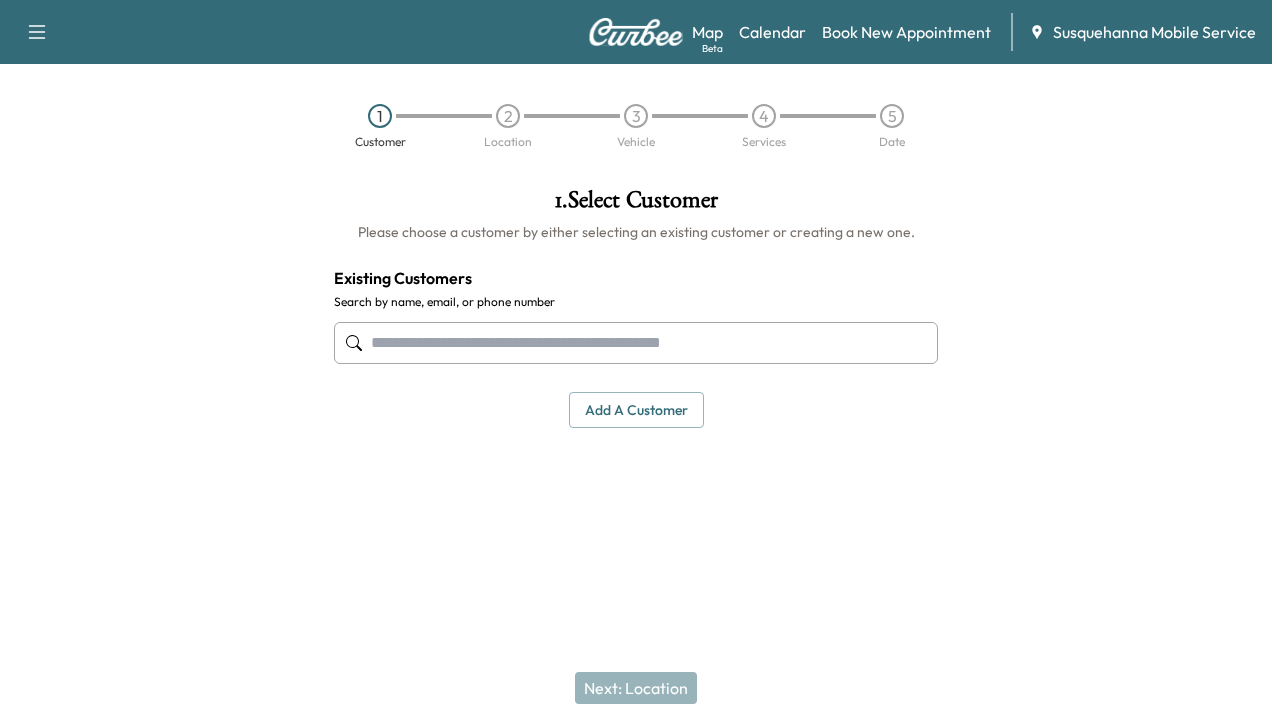 click at bounding box center [636, 343] 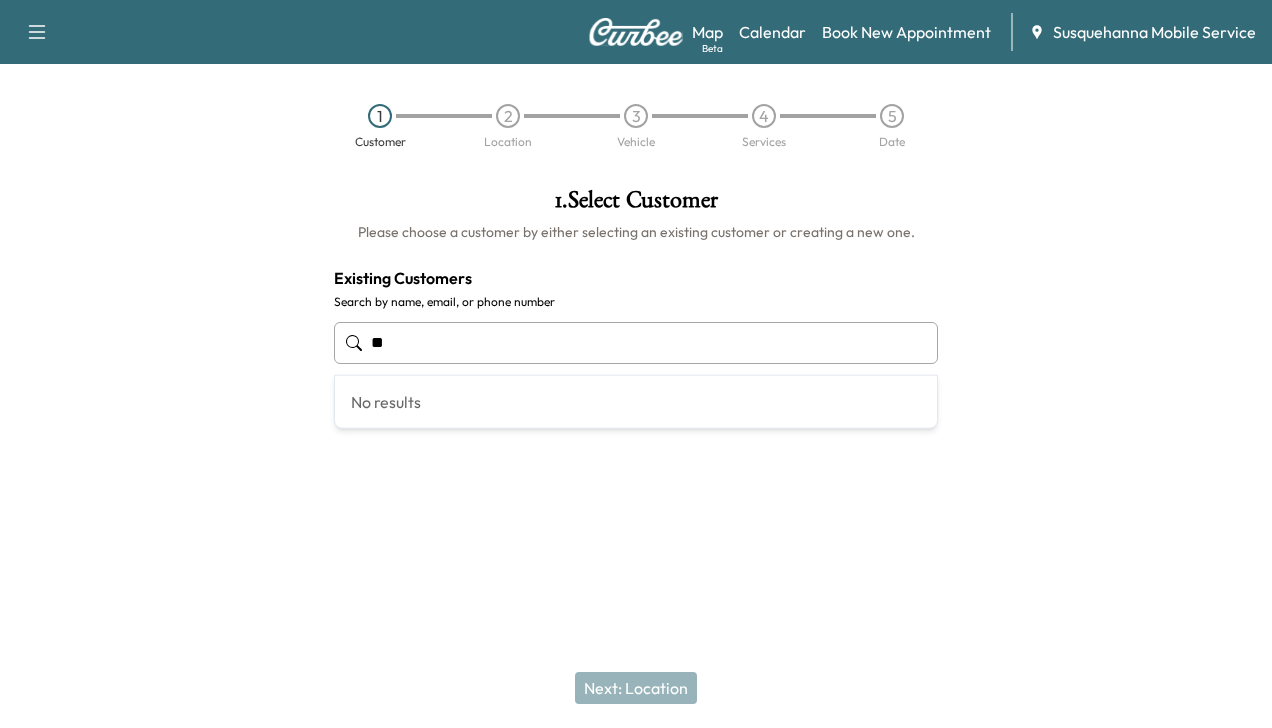 type on "*" 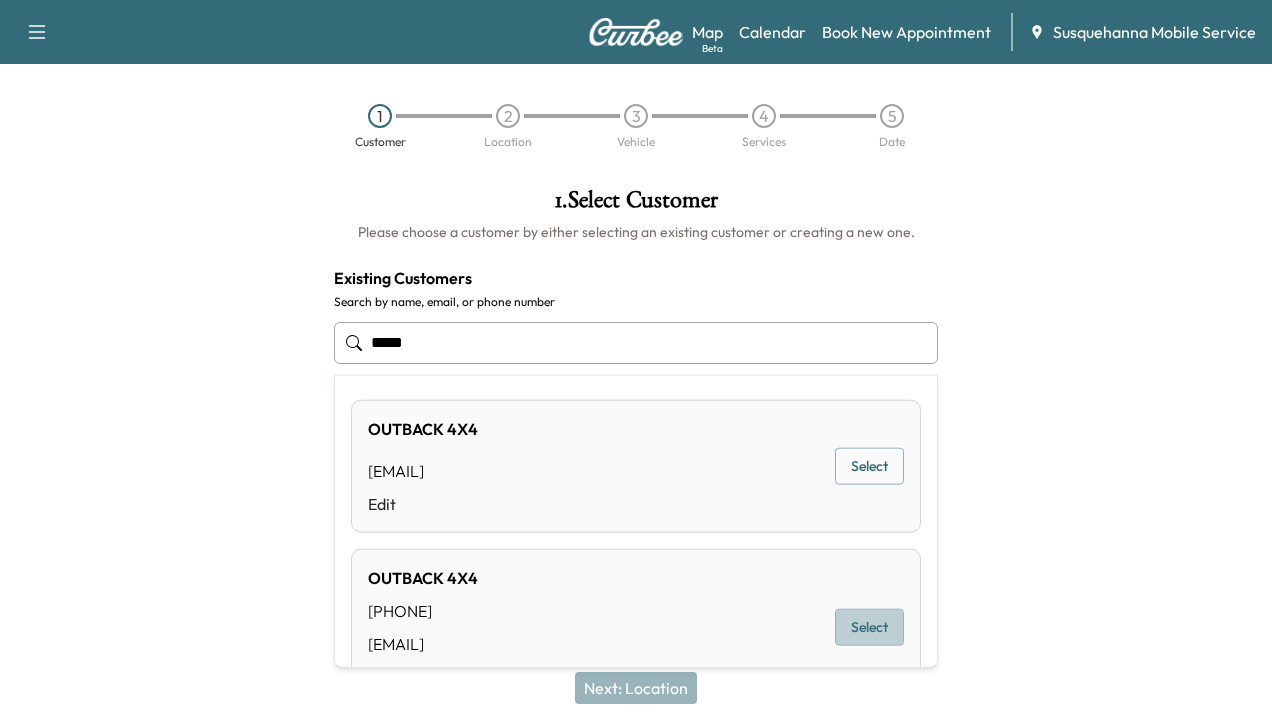 click on "Select" at bounding box center [869, 627] 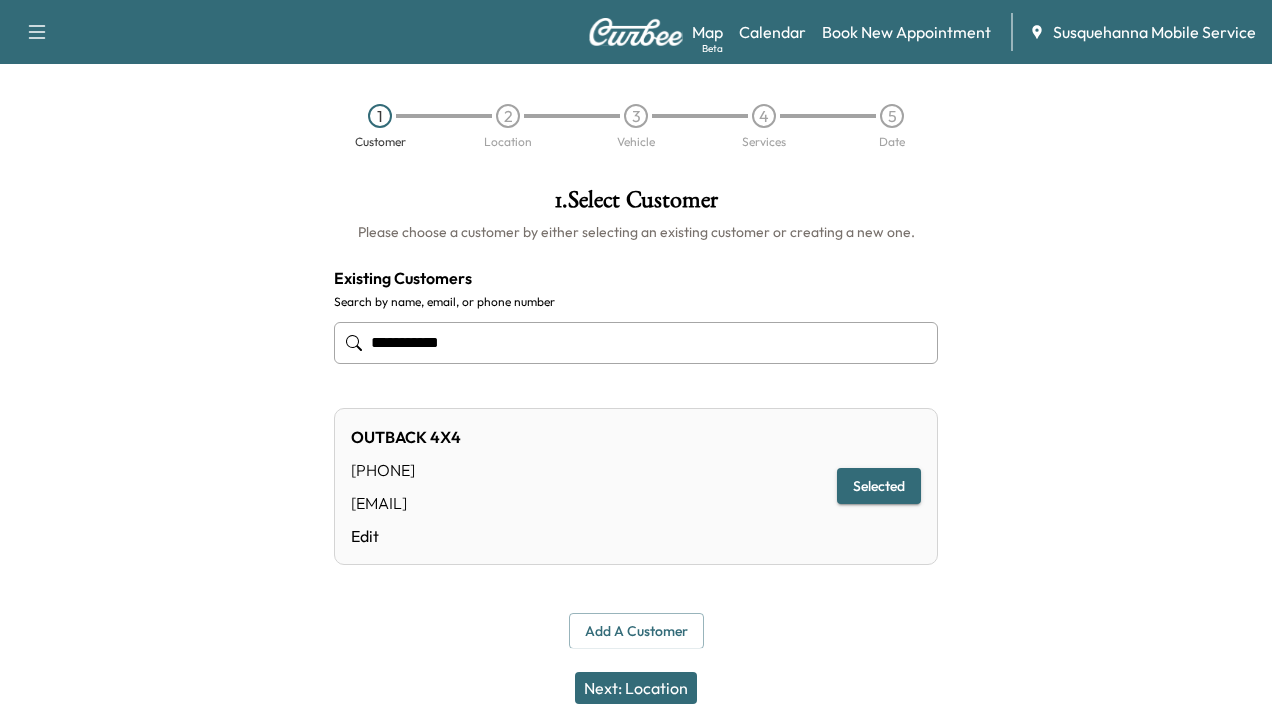 type on "**********" 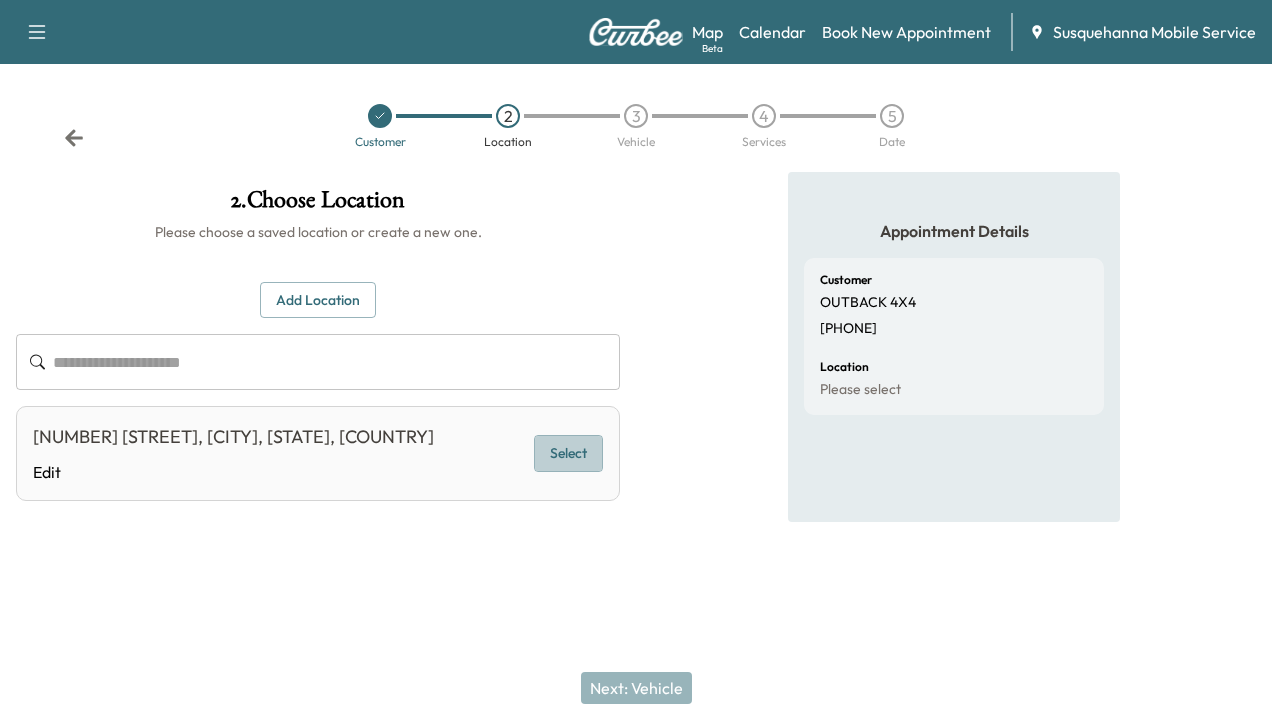 click on "Select" at bounding box center [568, 453] 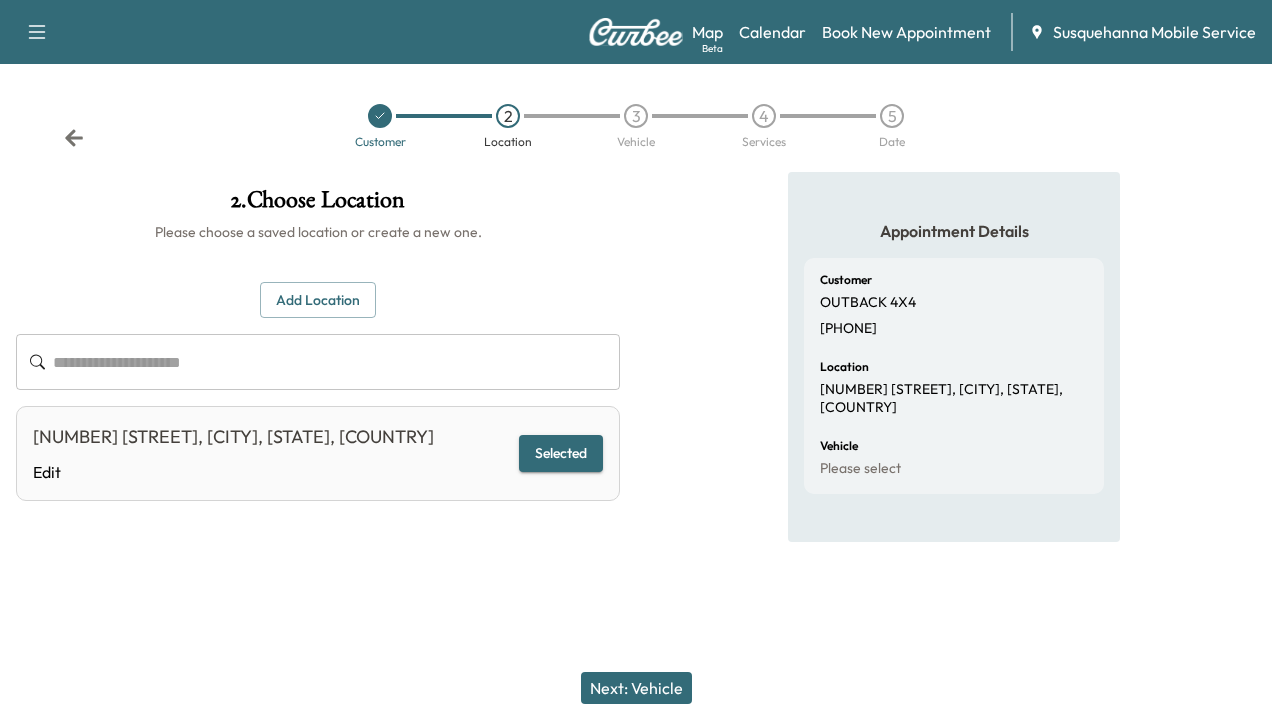 click on "Next: Vehicle" at bounding box center (636, 688) 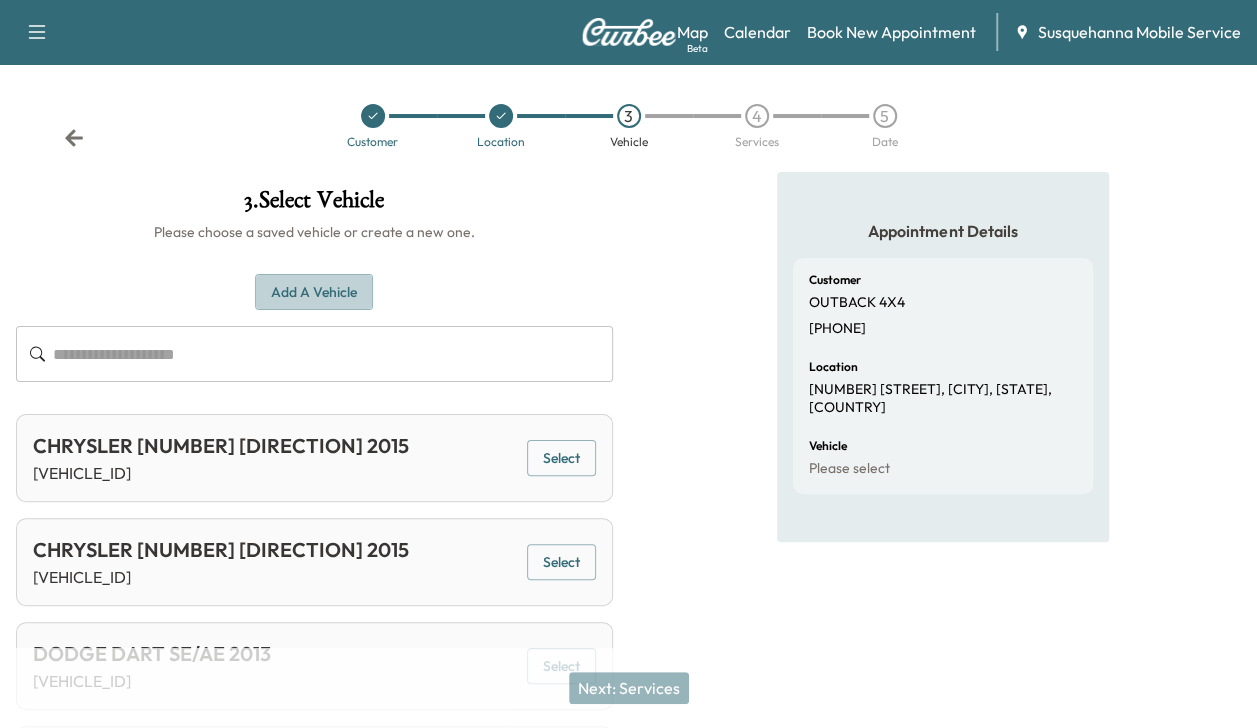 click on "Add a Vehicle" at bounding box center (314, 292) 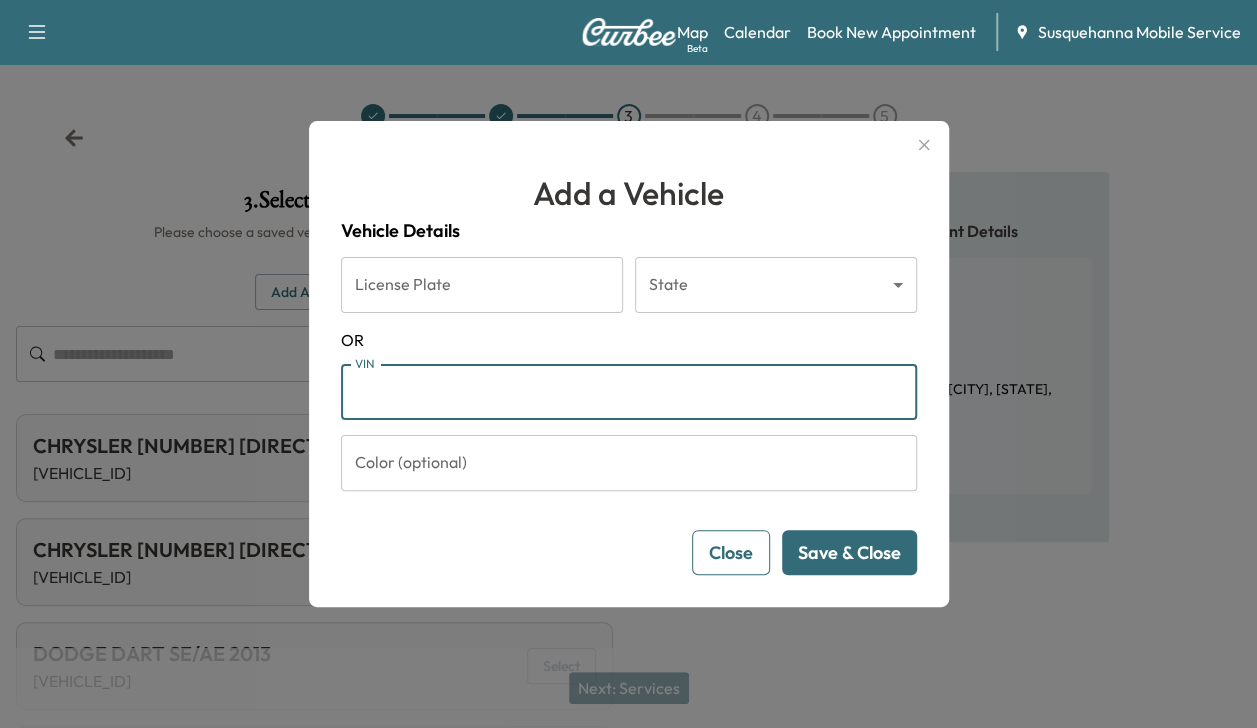 click on "VIN" at bounding box center (629, 392) 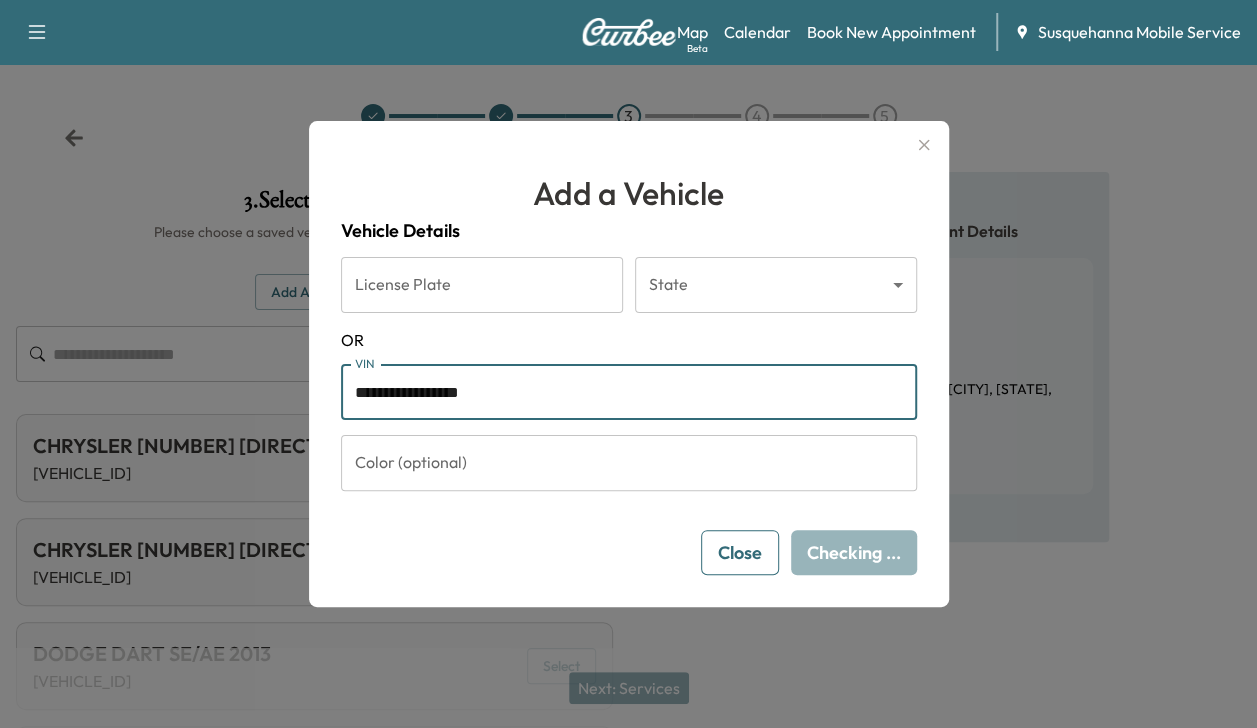 type on "**********" 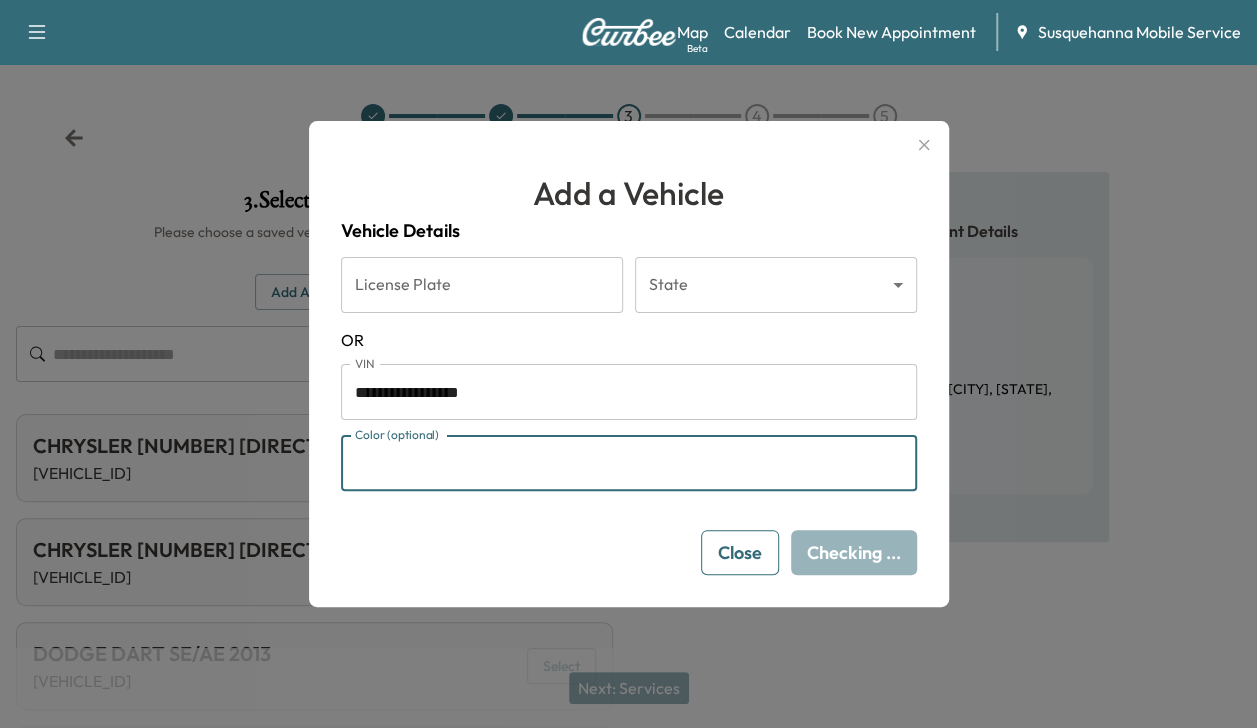 click on "Color (optional)" at bounding box center (629, 463) 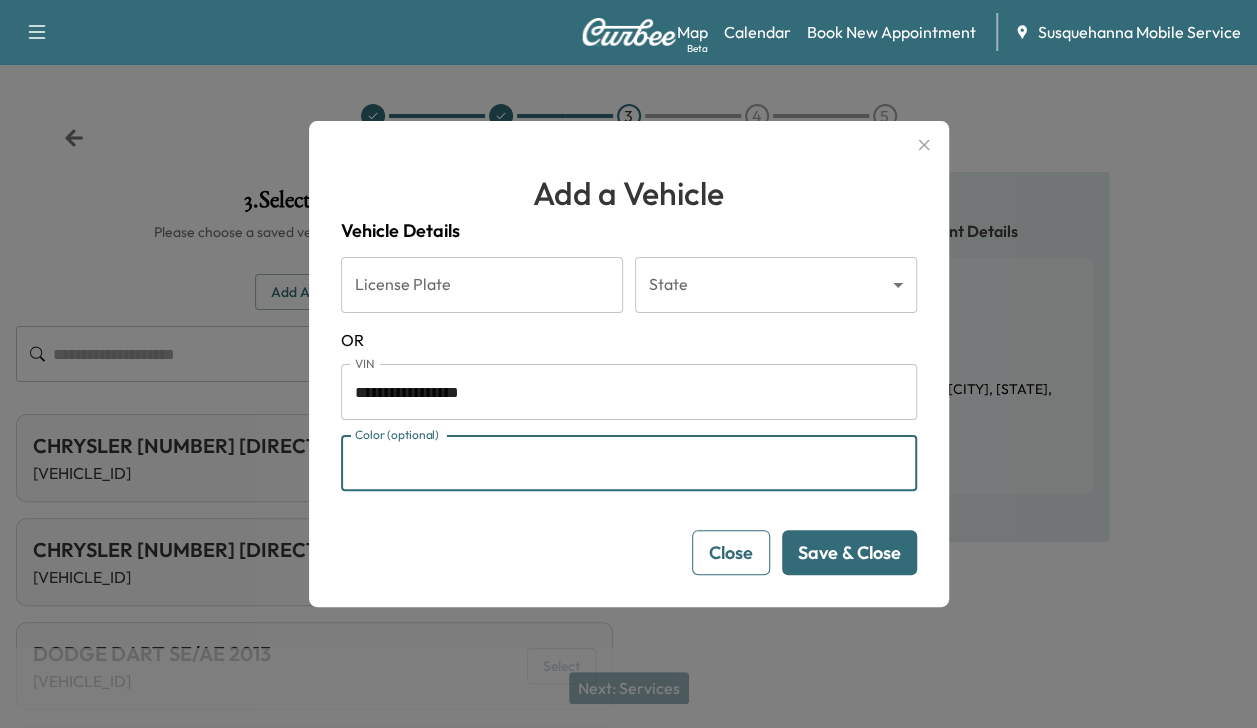 type on "****" 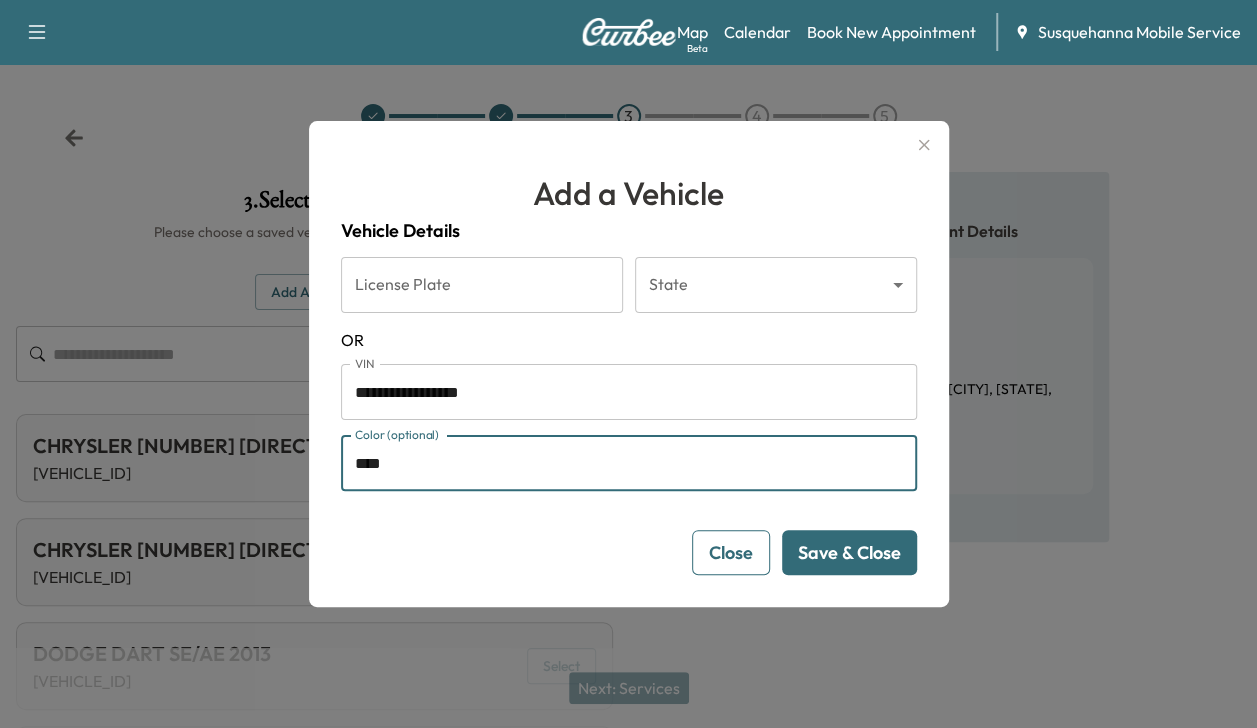 click on "Save & Close" at bounding box center [849, 552] 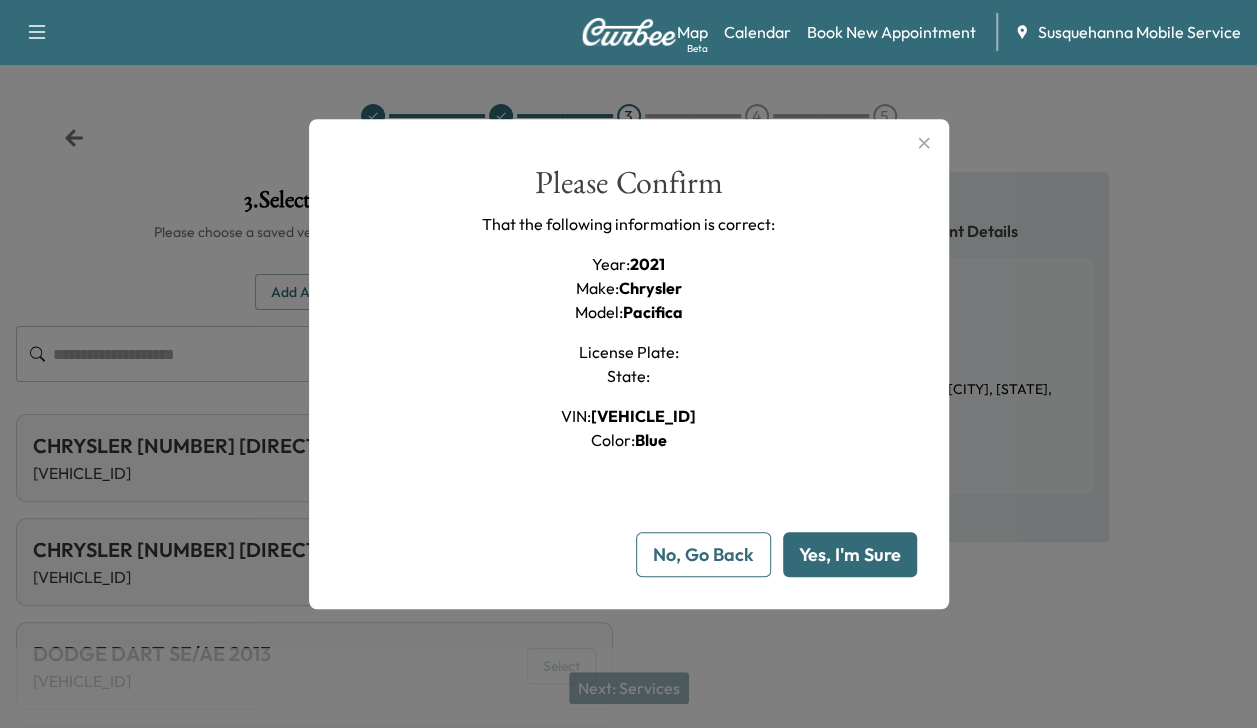 click on "Yes, I'm Sure" at bounding box center (850, 554) 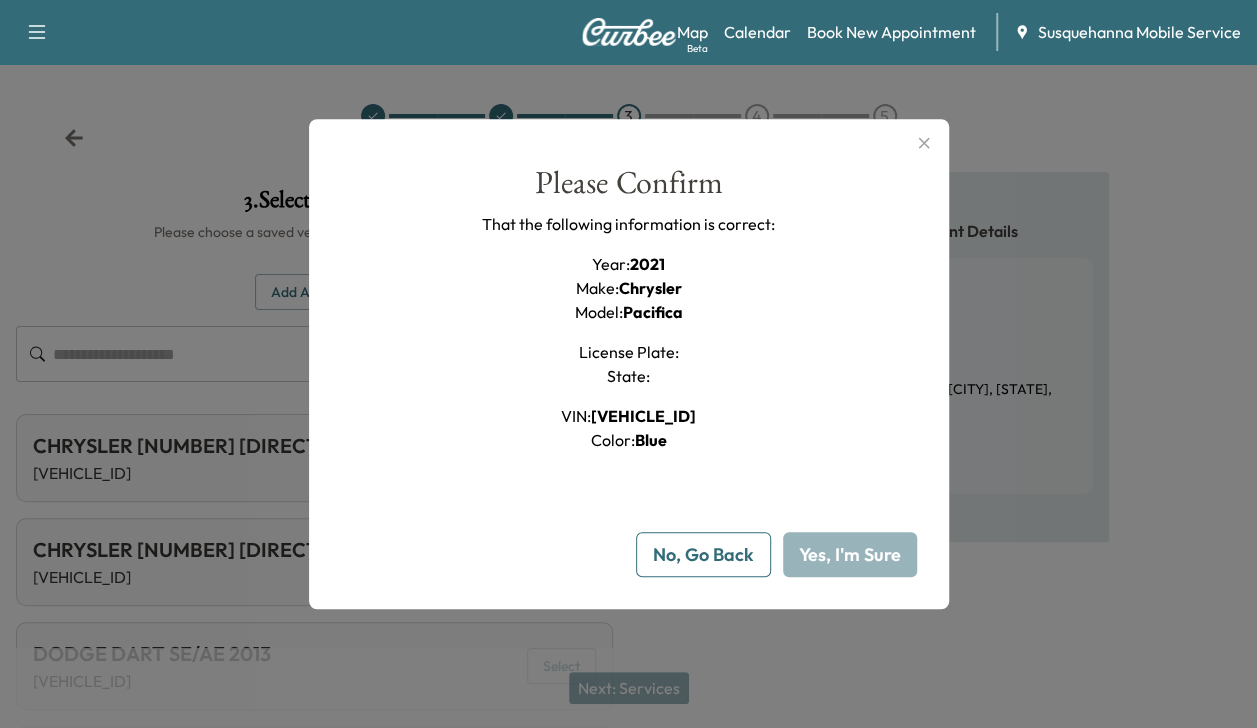 type 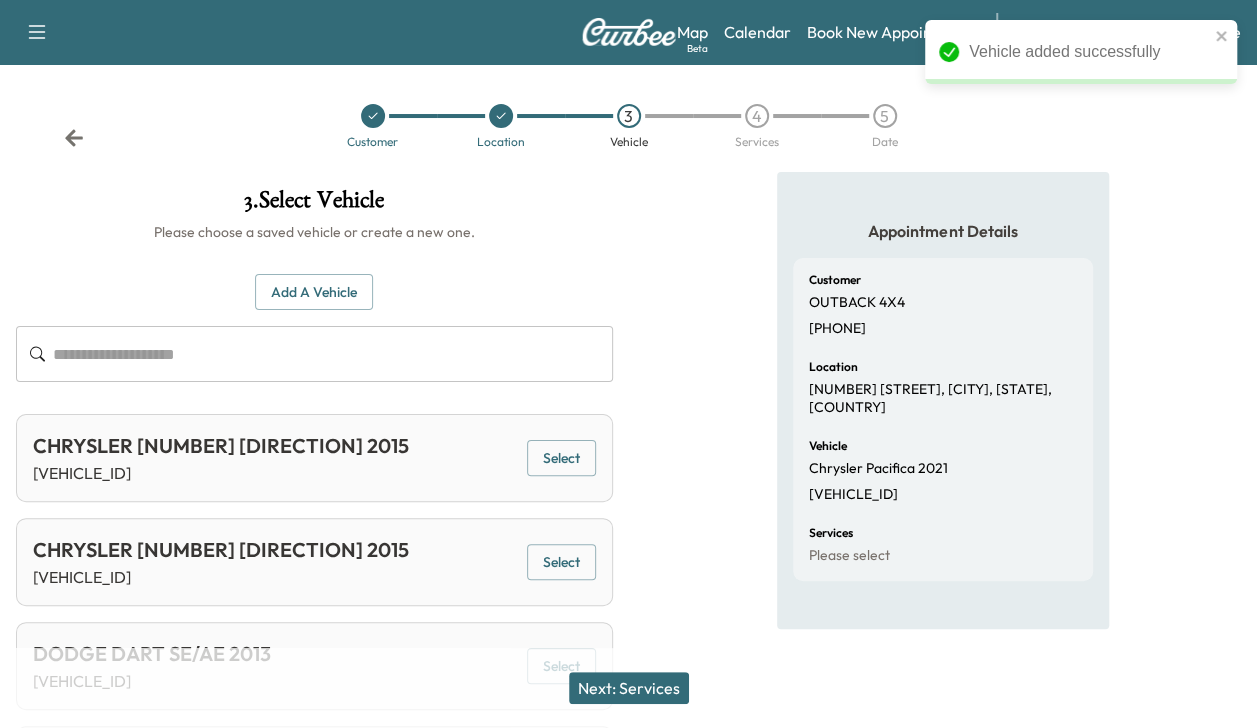 click on "Next: Services" at bounding box center [629, 688] 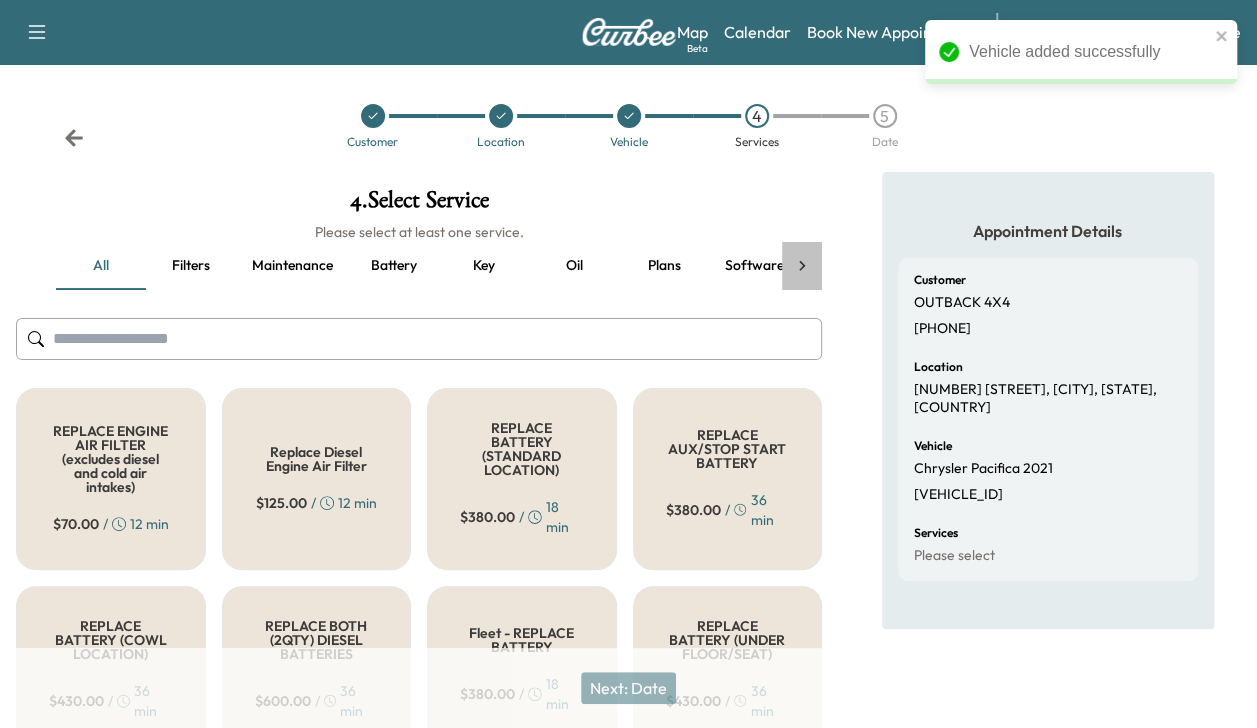 click 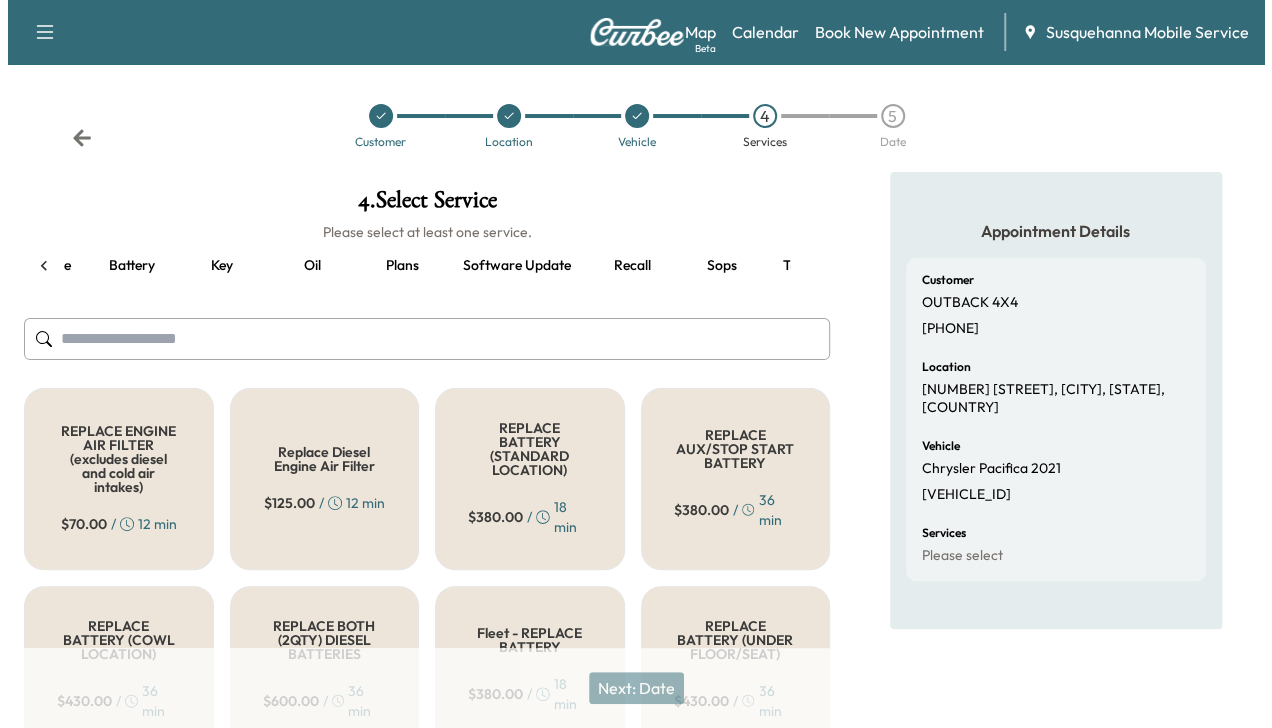 scroll, scrollTop: 0, scrollLeft: 344, axis: horizontal 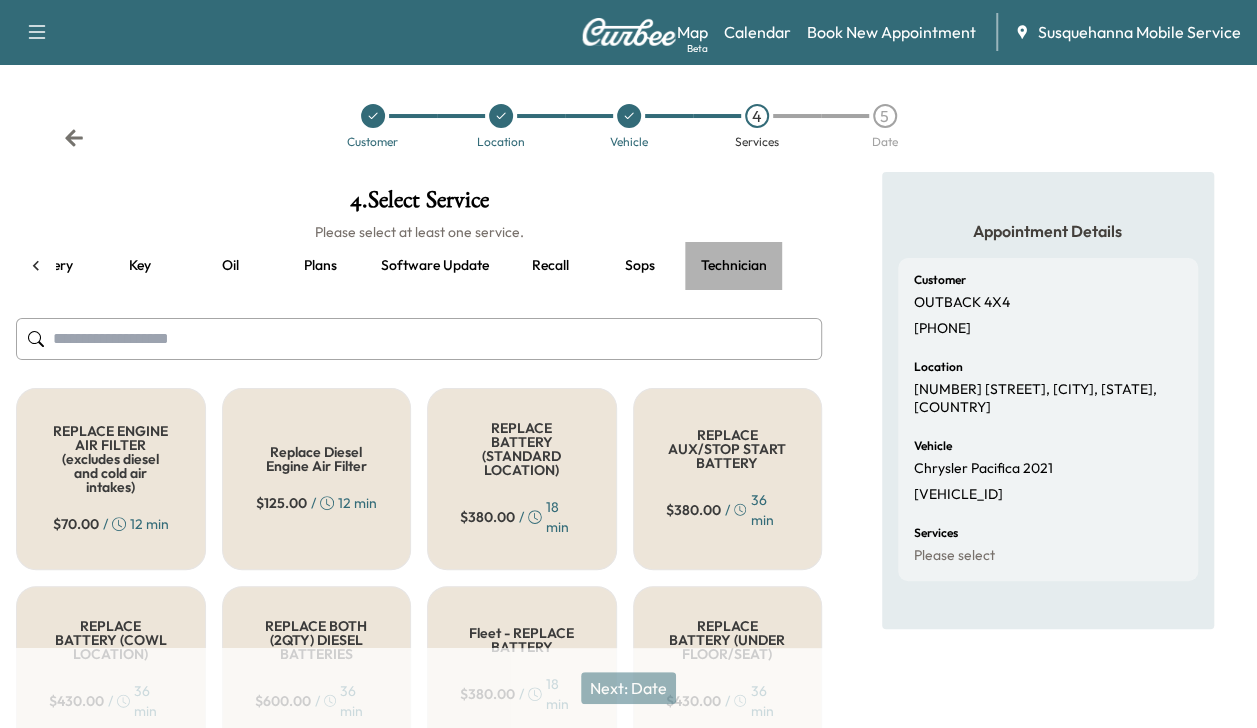 click on "Technician" at bounding box center [734, 266] 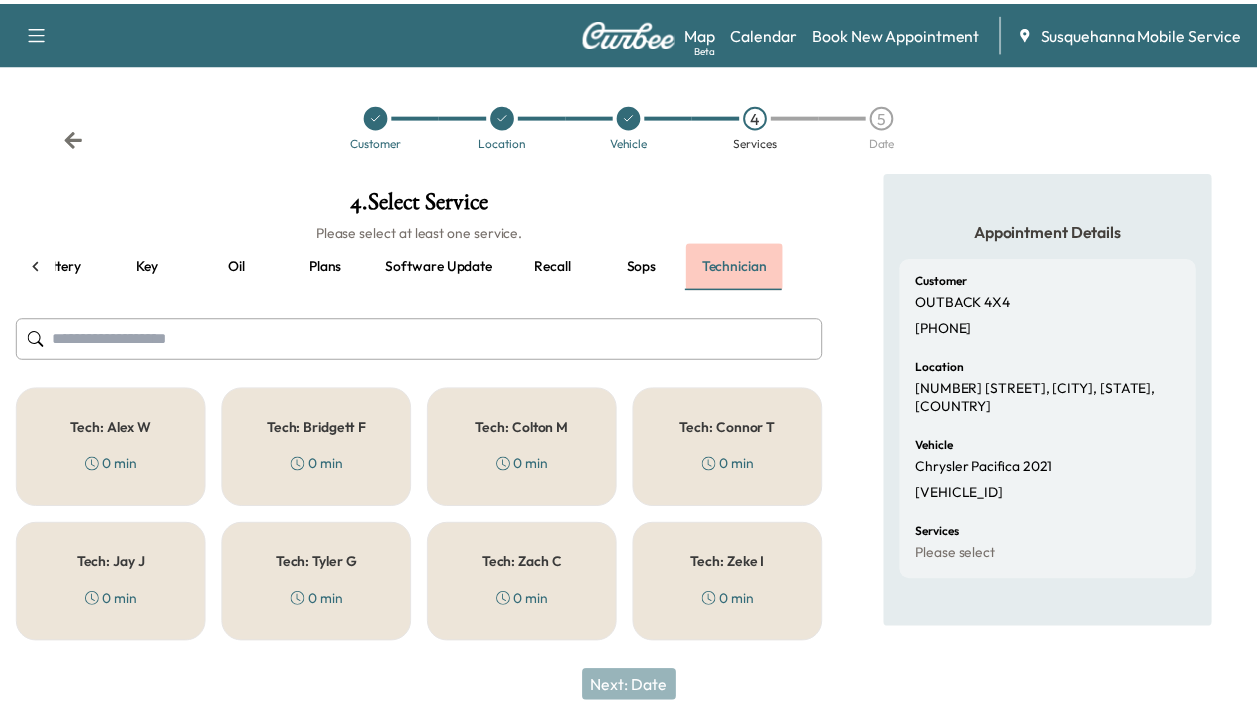 scroll, scrollTop: 0, scrollLeft: 334, axis: horizontal 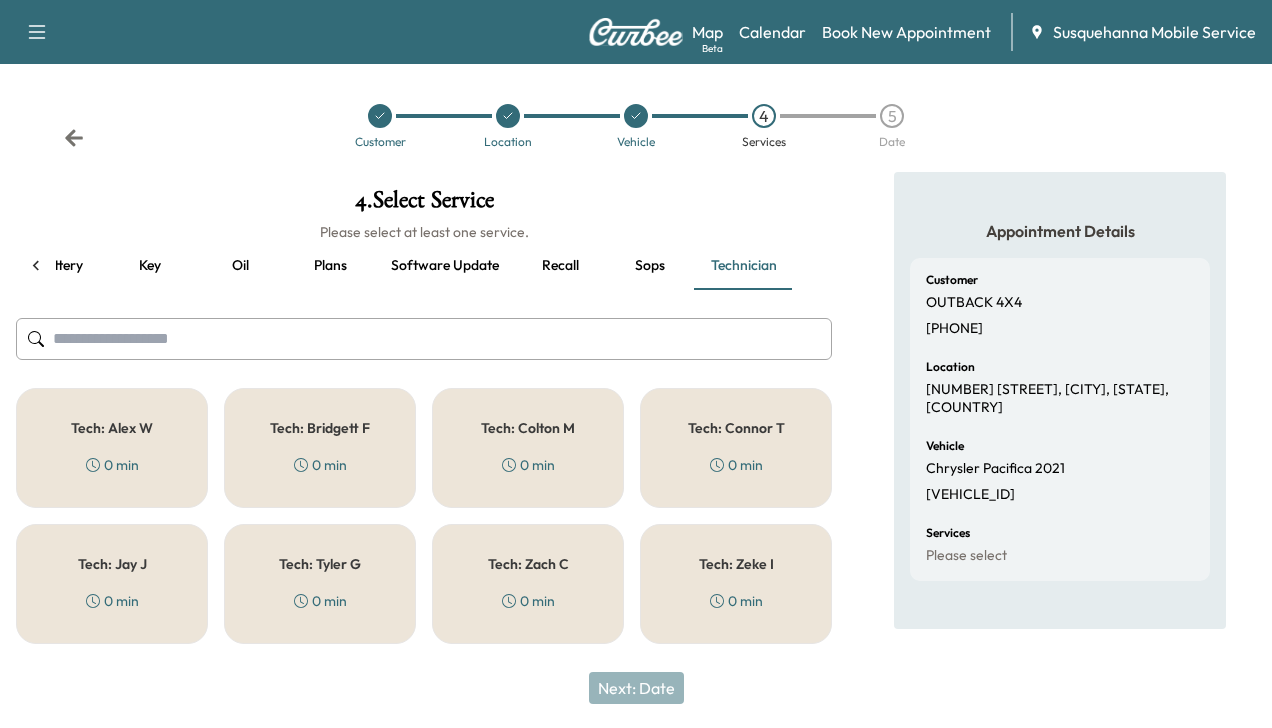 click on "Tech: [FIRST] [LAST] [DURATION]" at bounding box center (528, 448) 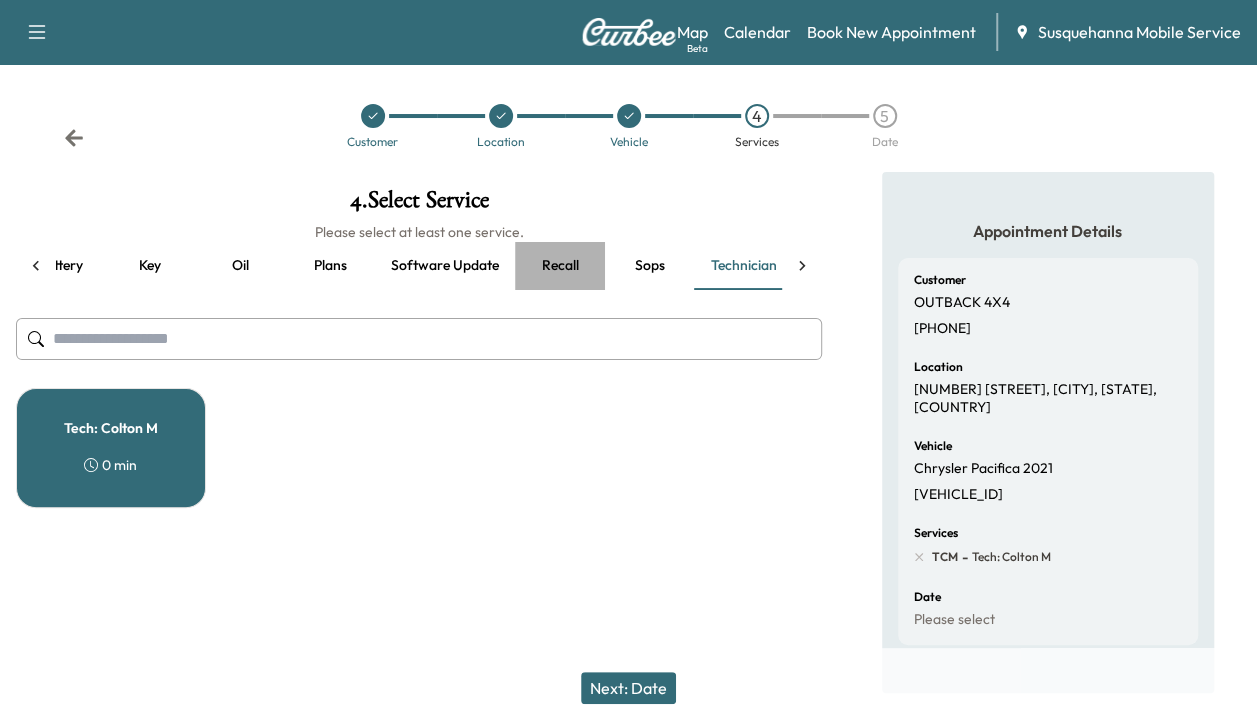 click on "Recall" at bounding box center [560, 266] 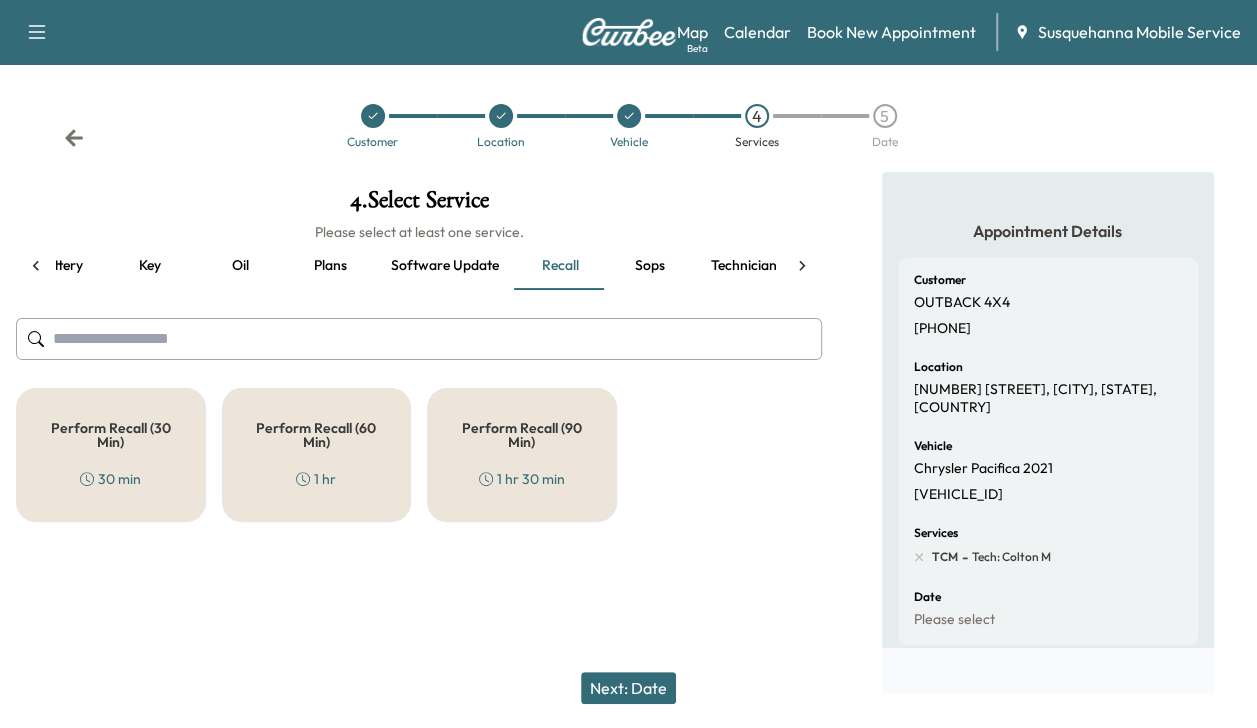 click on "Perform Recall (30 Min) 30 min" at bounding box center [111, 455] 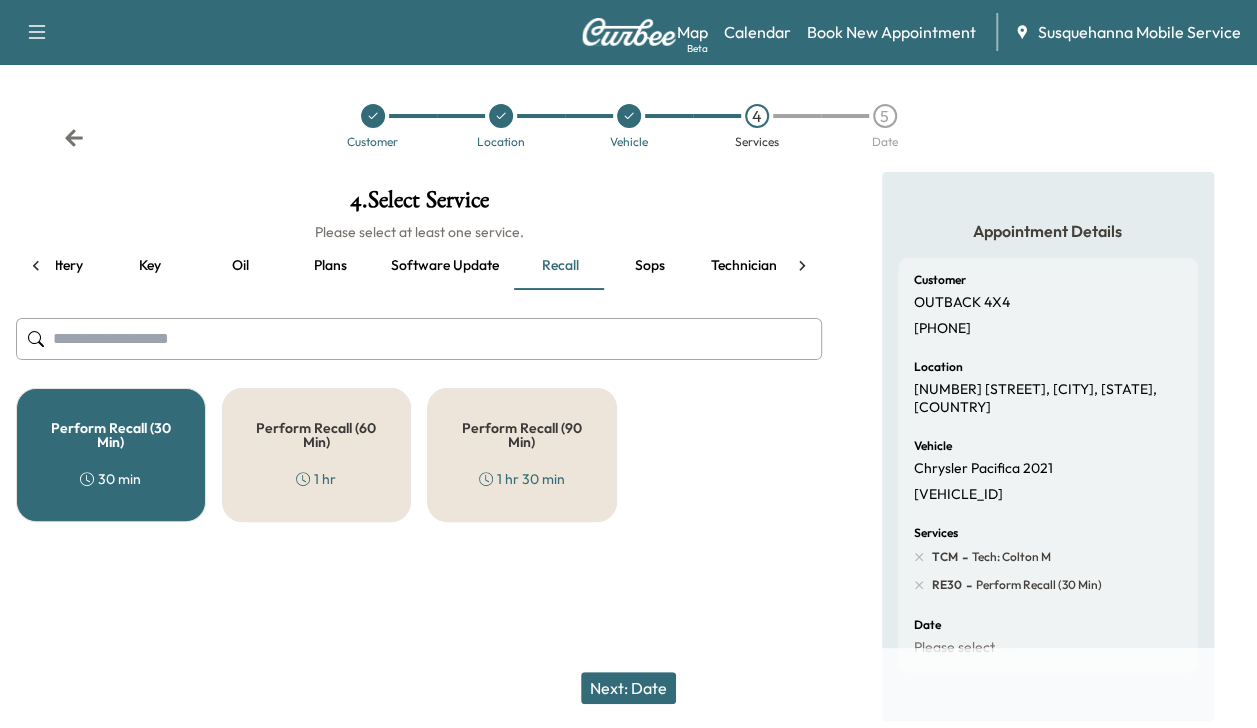 click on "Next: Date" at bounding box center [628, 688] 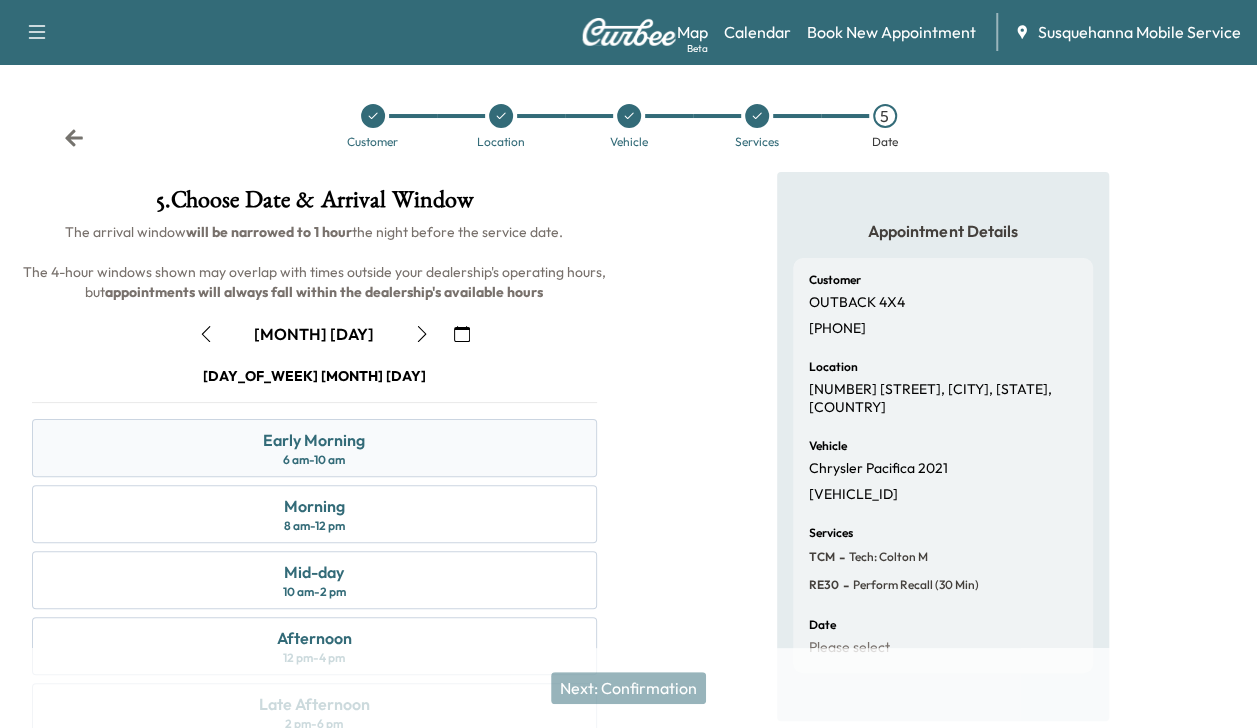 click on "Early Morning" at bounding box center [314, 440] 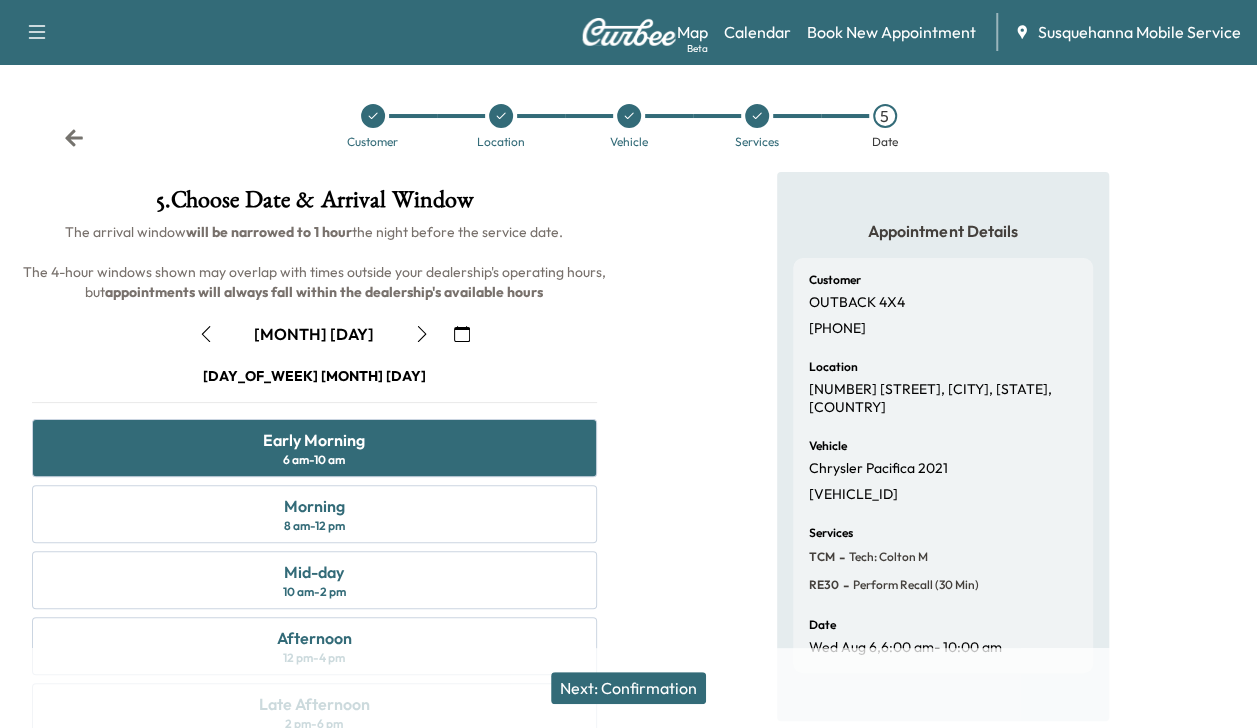 click on "Next: Confirmation" at bounding box center (628, 688) 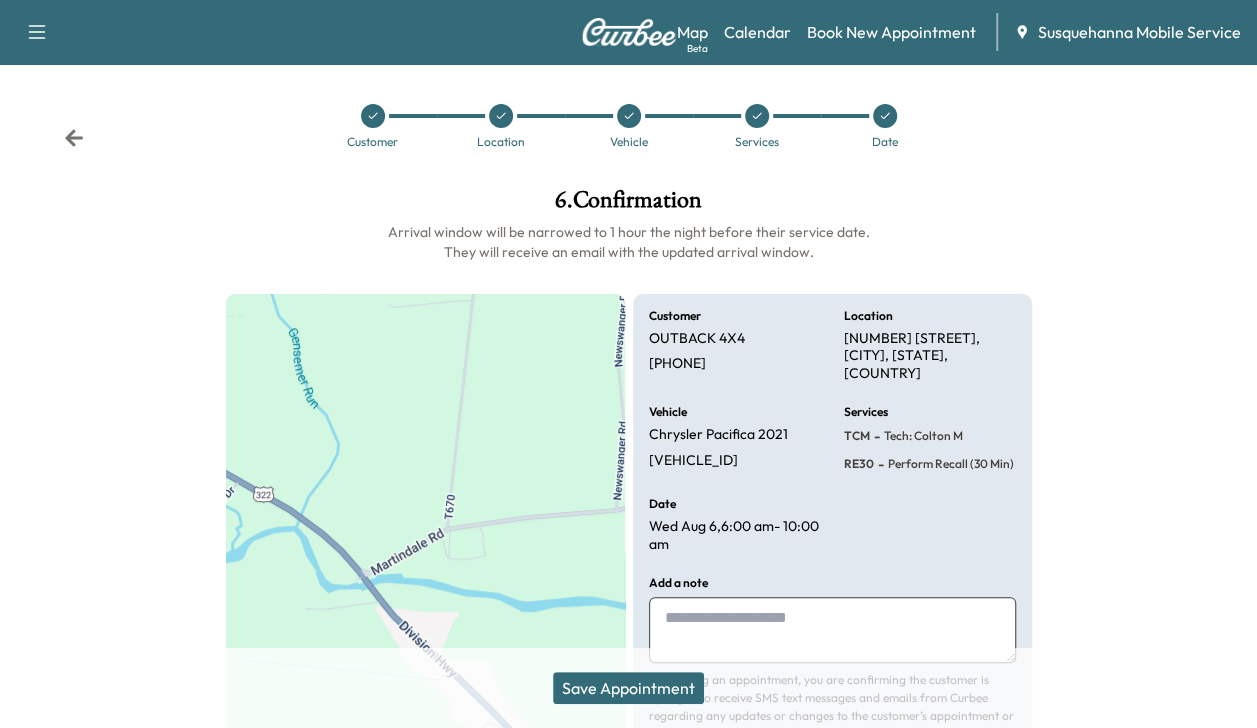 click on "Save Appointment" at bounding box center [628, 688] 